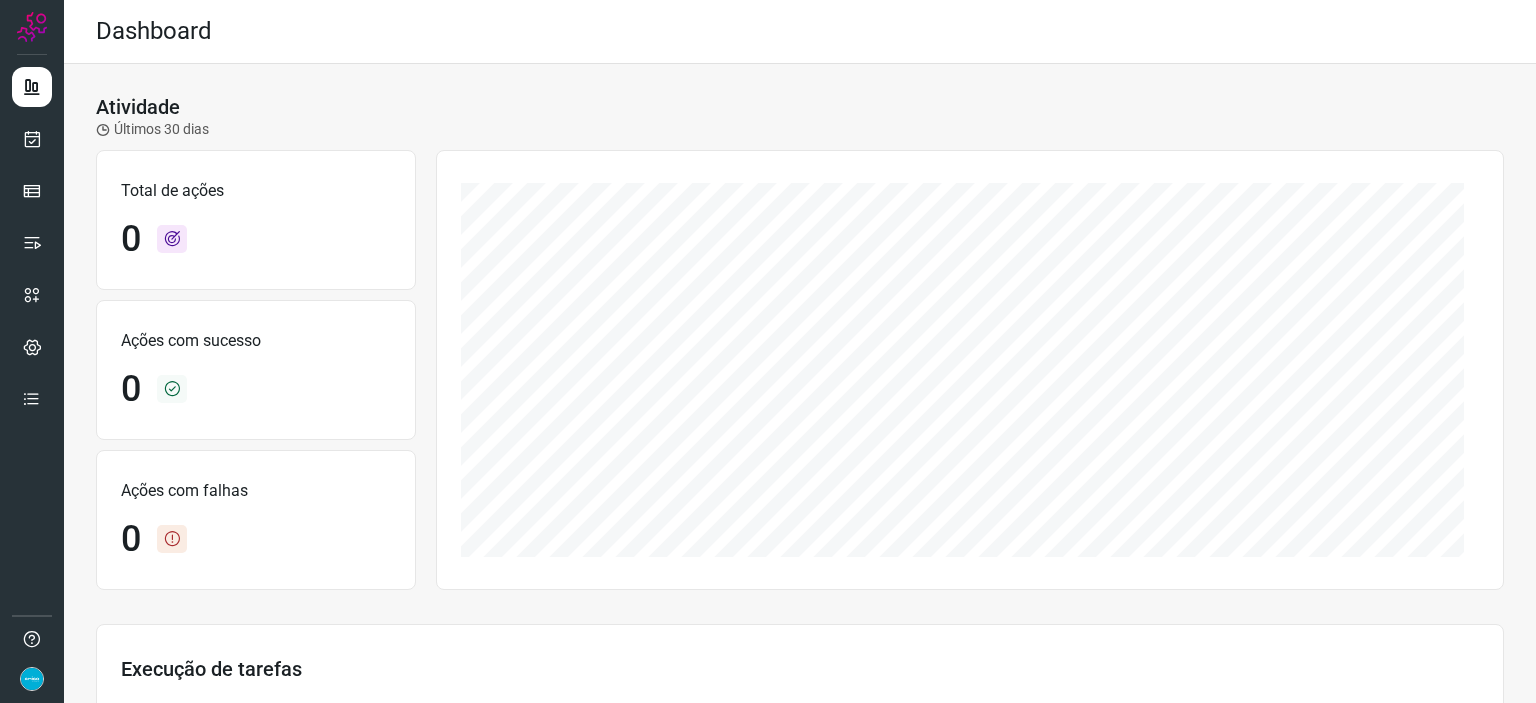 scroll, scrollTop: 0, scrollLeft: 0, axis: both 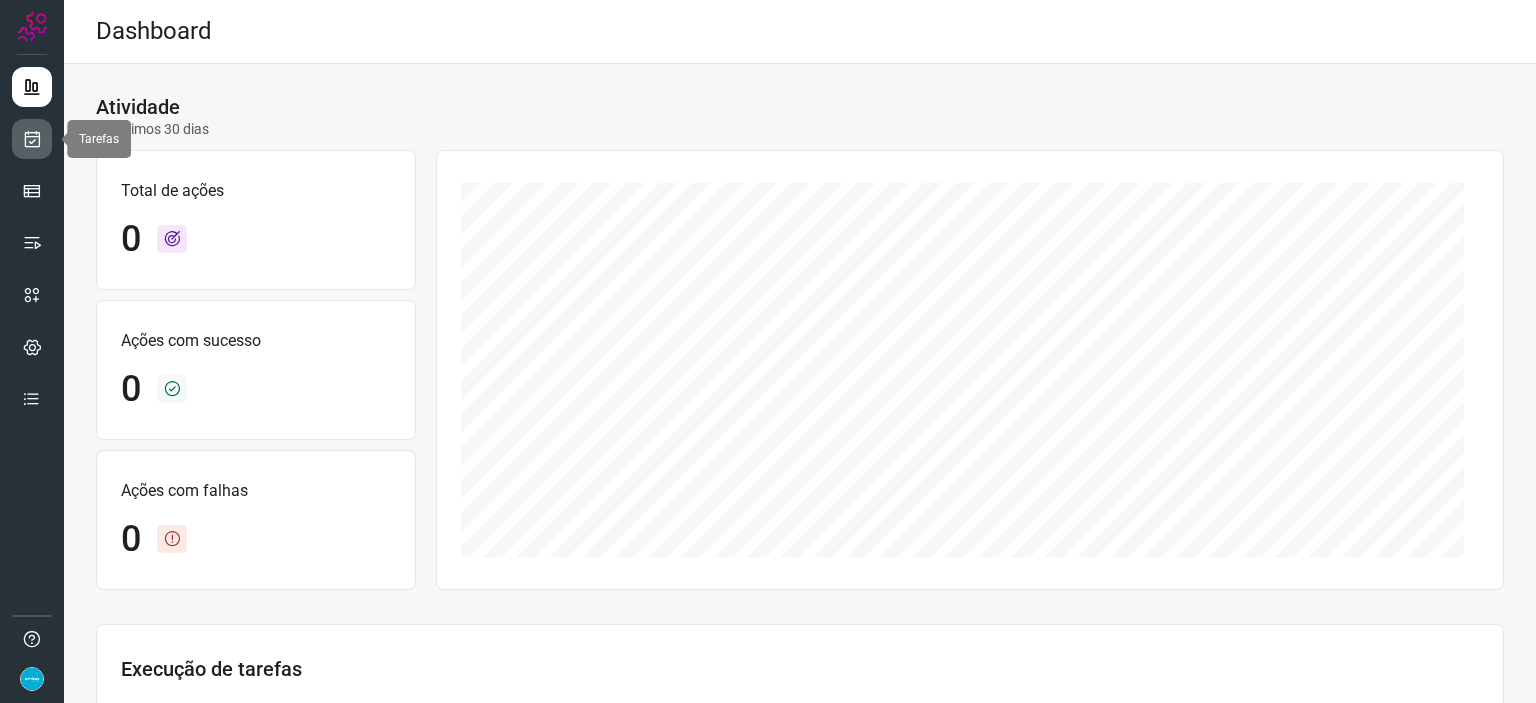 click at bounding box center [32, 139] 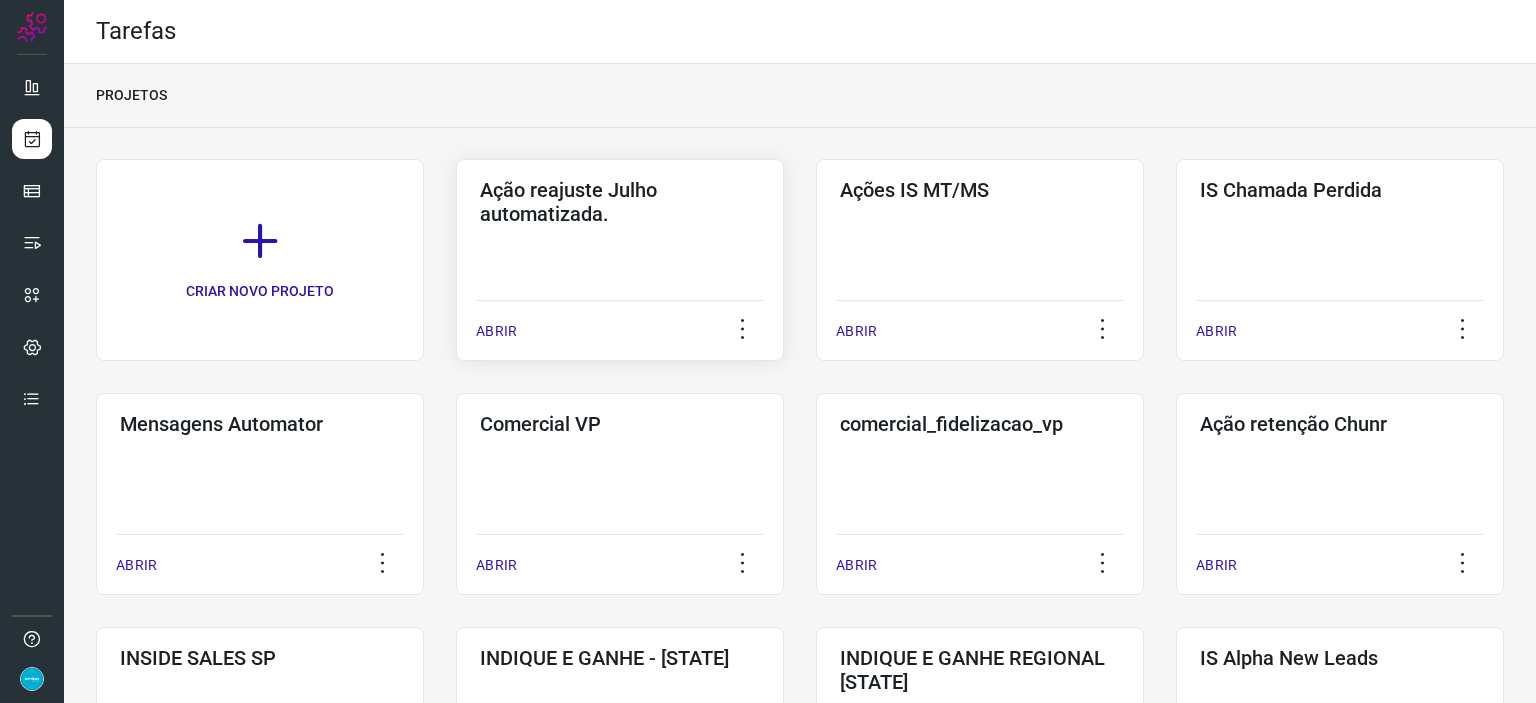 click on "ABRIR" at bounding box center [496, 331] 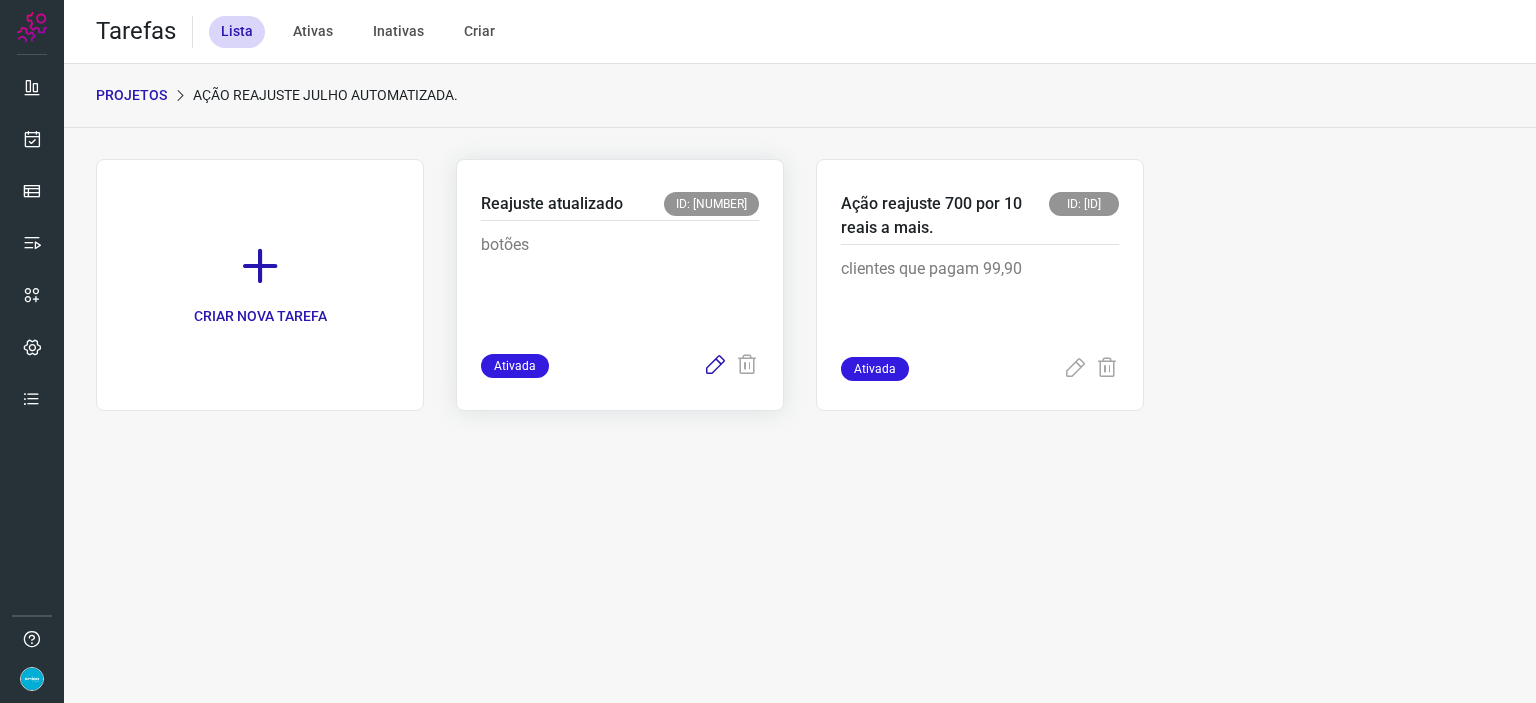 click at bounding box center (715, 366) 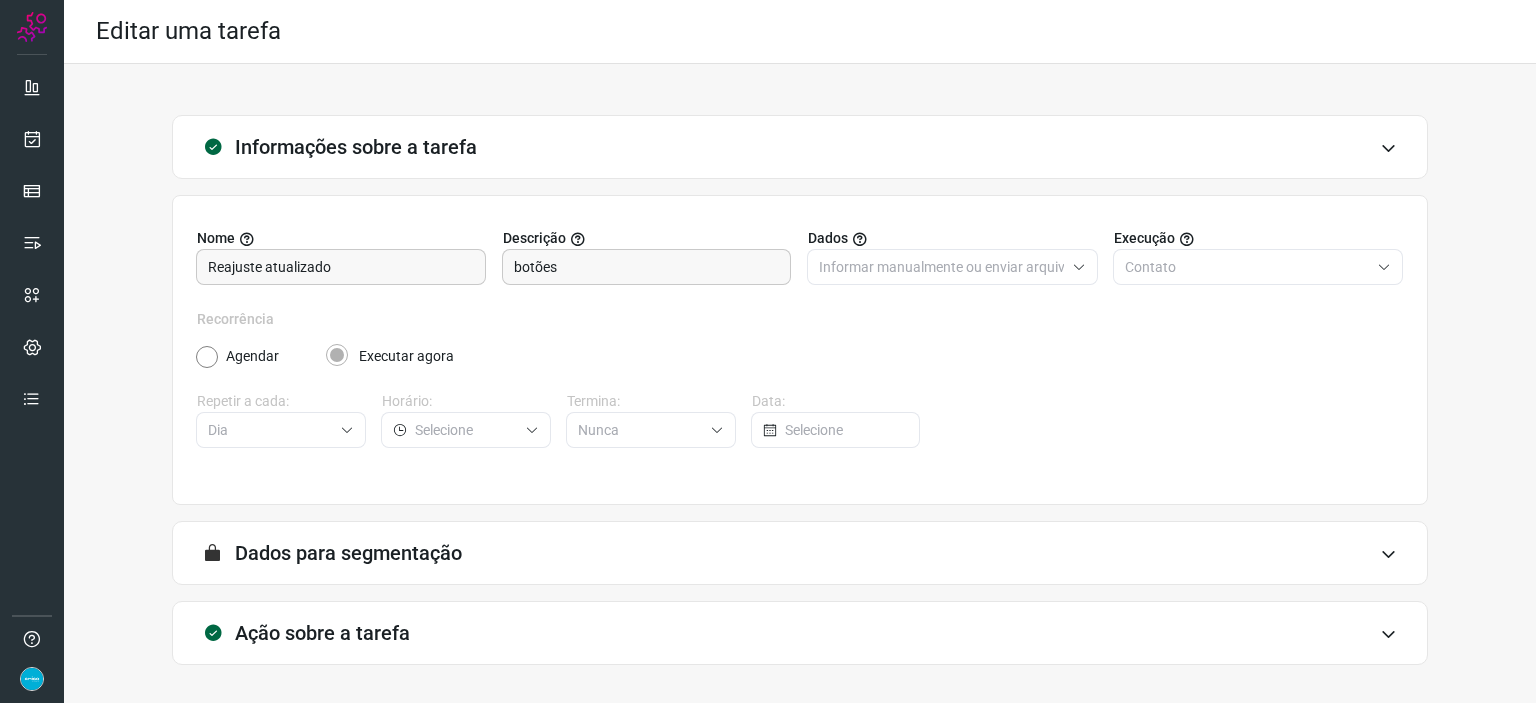 scroll, scrollTop: 77, scrollLeft: 0, axis: vertical 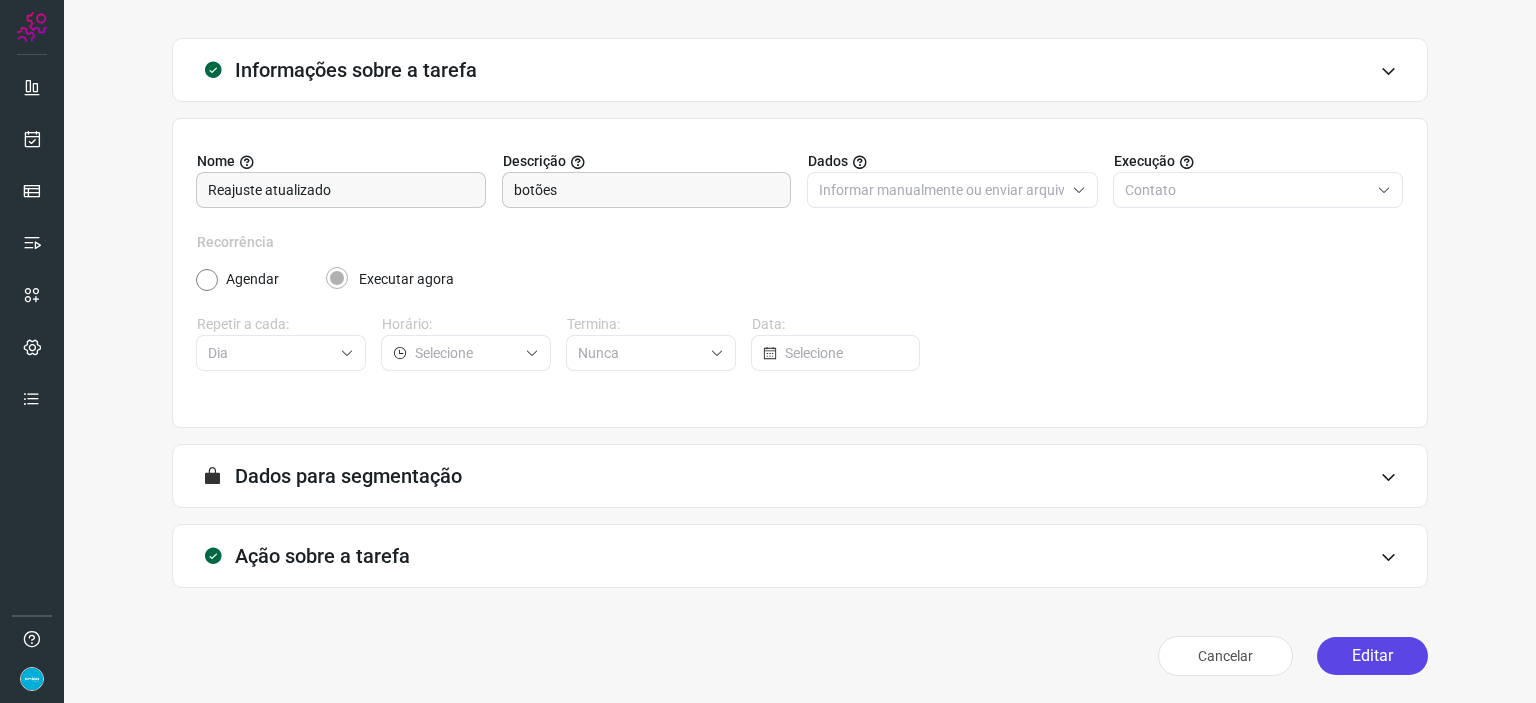 click on "Editar" at bounding box center (1372, 656) 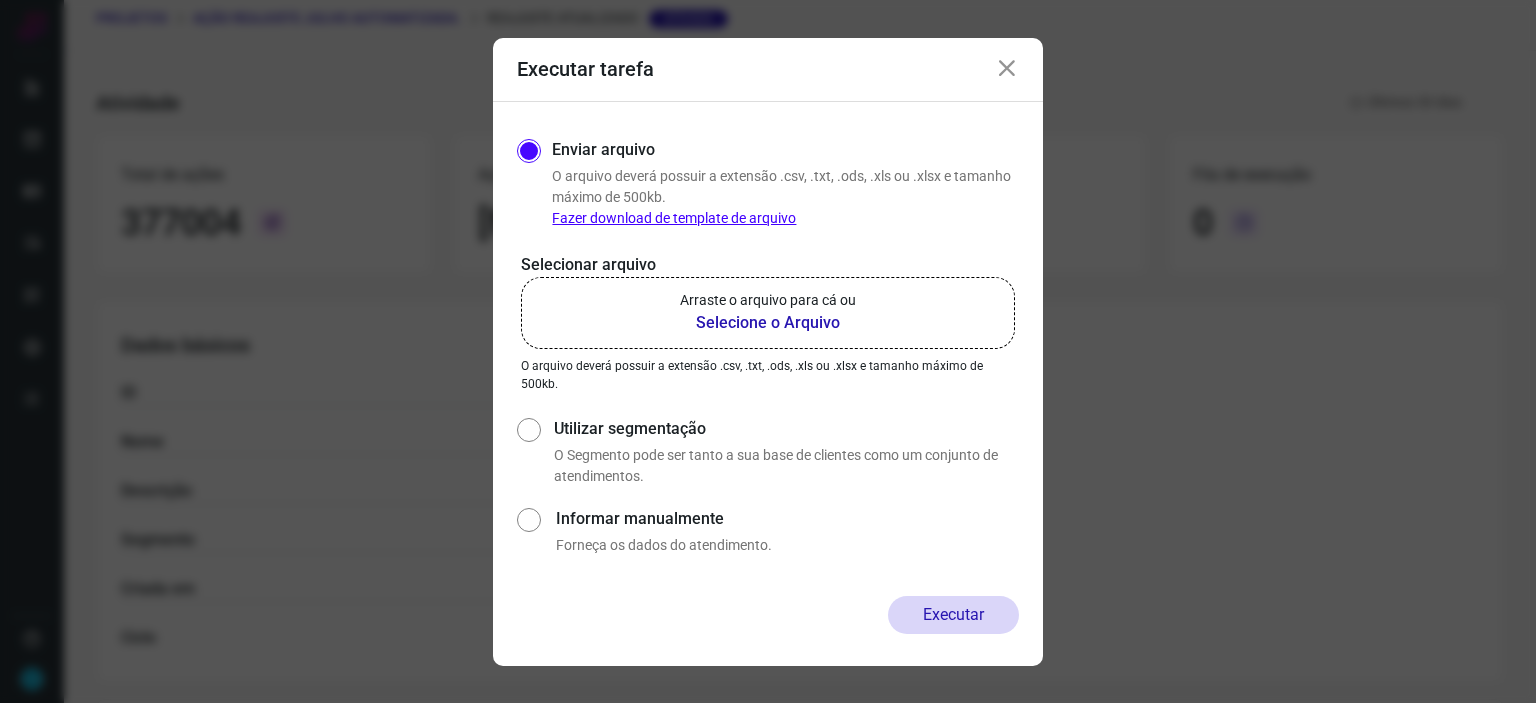 click on "Selecione o Arquivo" at bounding box center [768, 323] 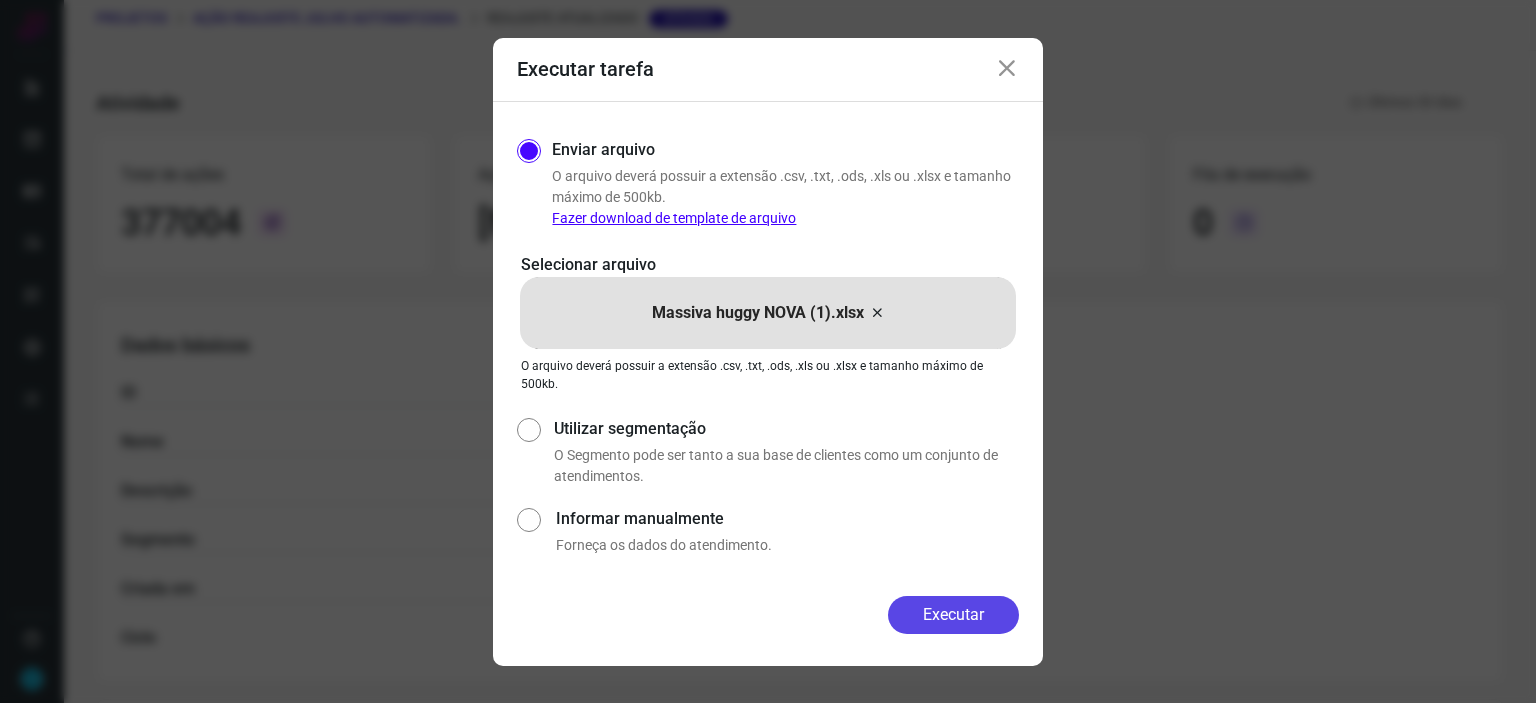 click on "Executar" at bounding box center (953, 615) 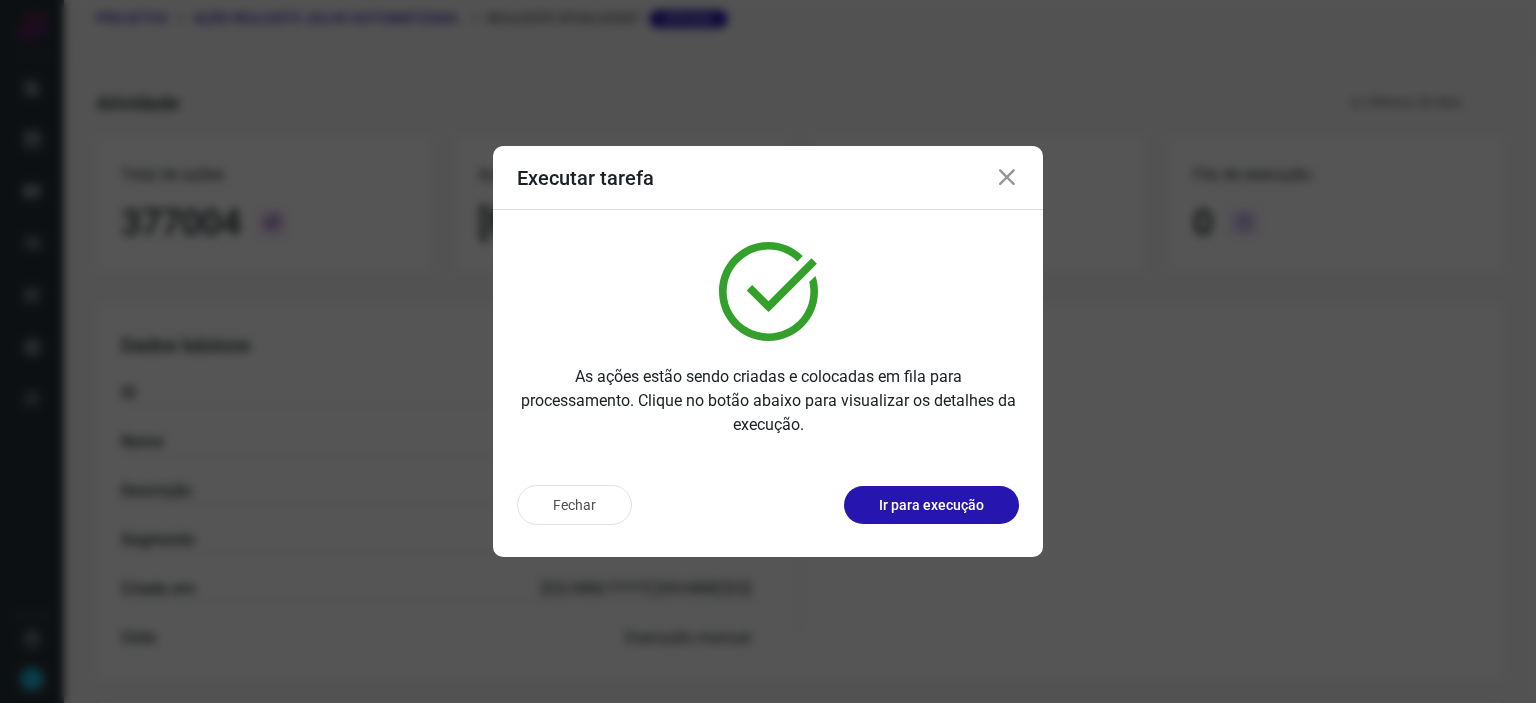 click on "Executar tarefa" at bounding box center [768, 178] 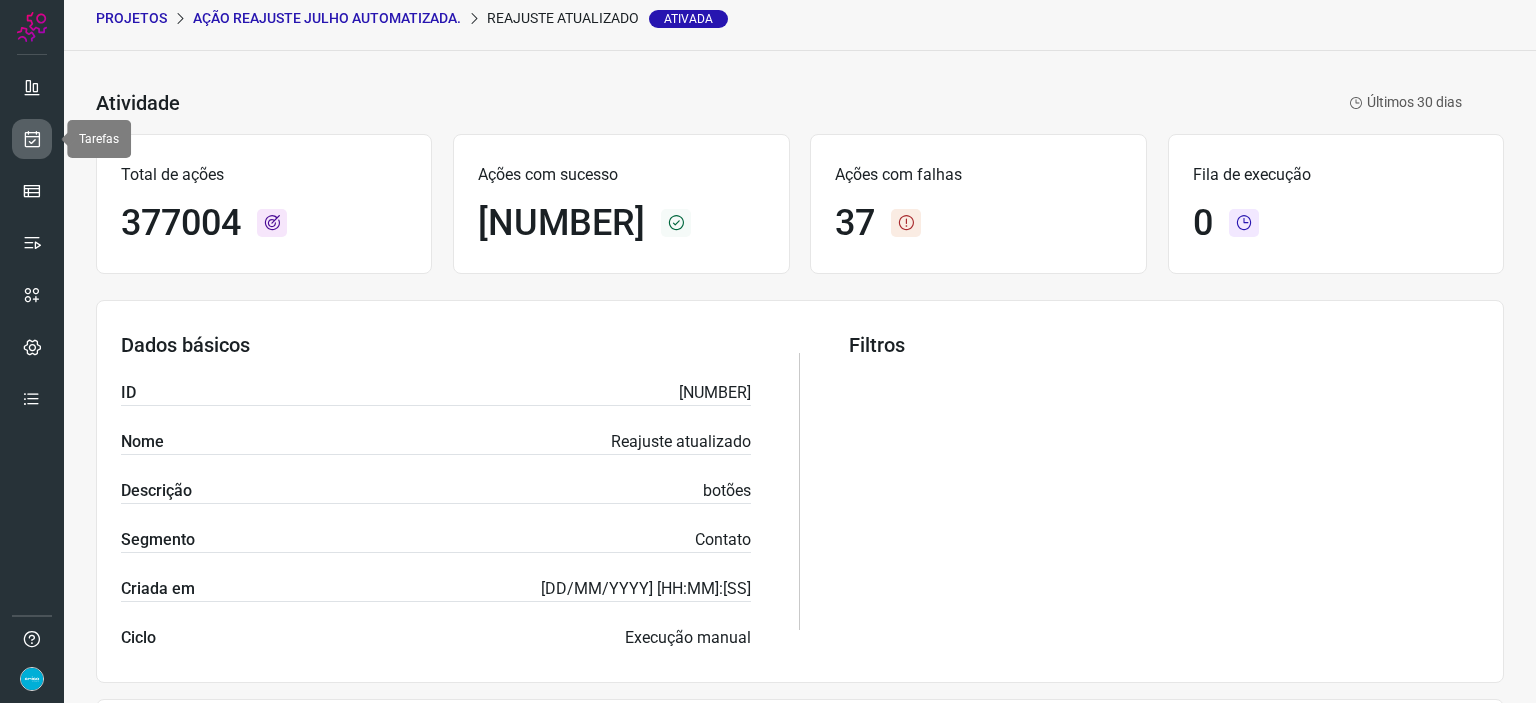 click at bounding box center (32, 139) 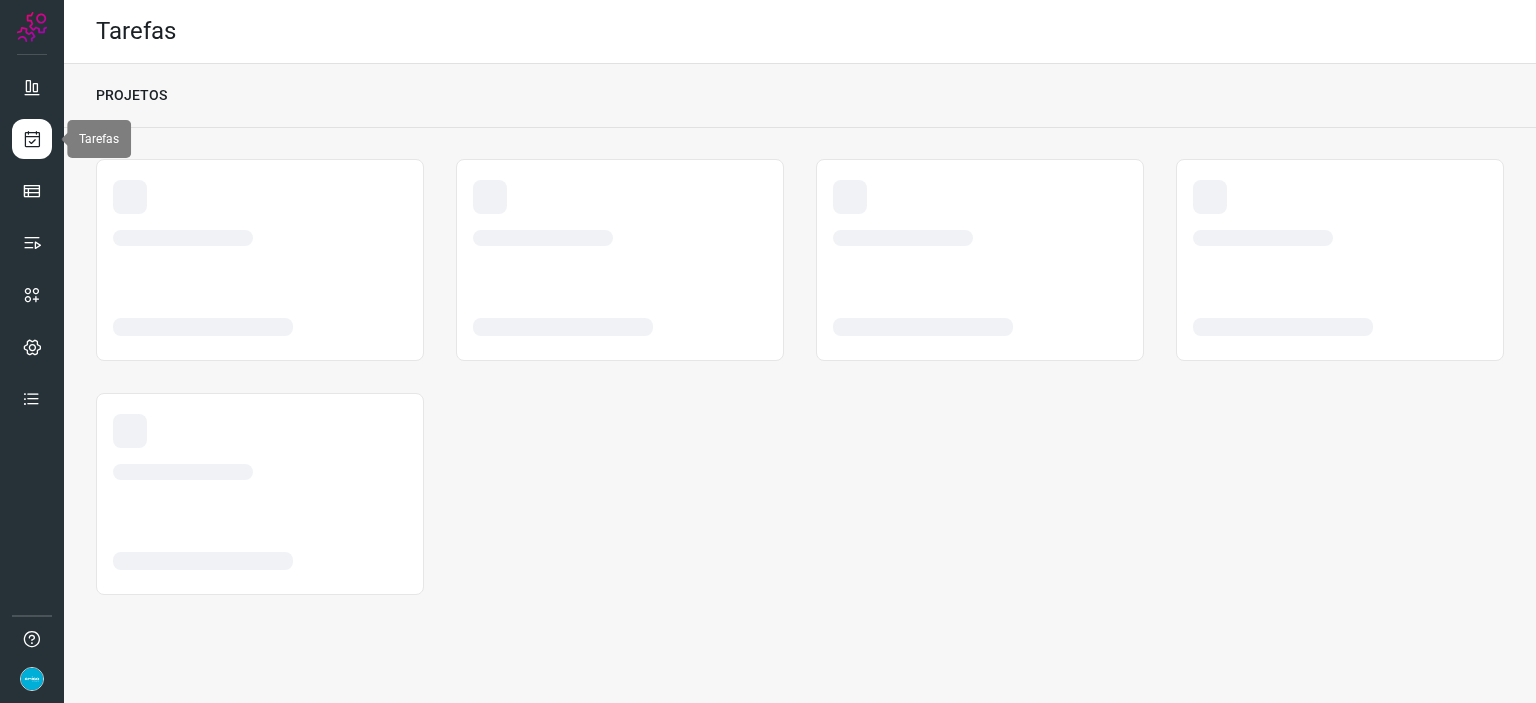 scroll, scrollTop: 0, scrollLeft: 0, axis: both 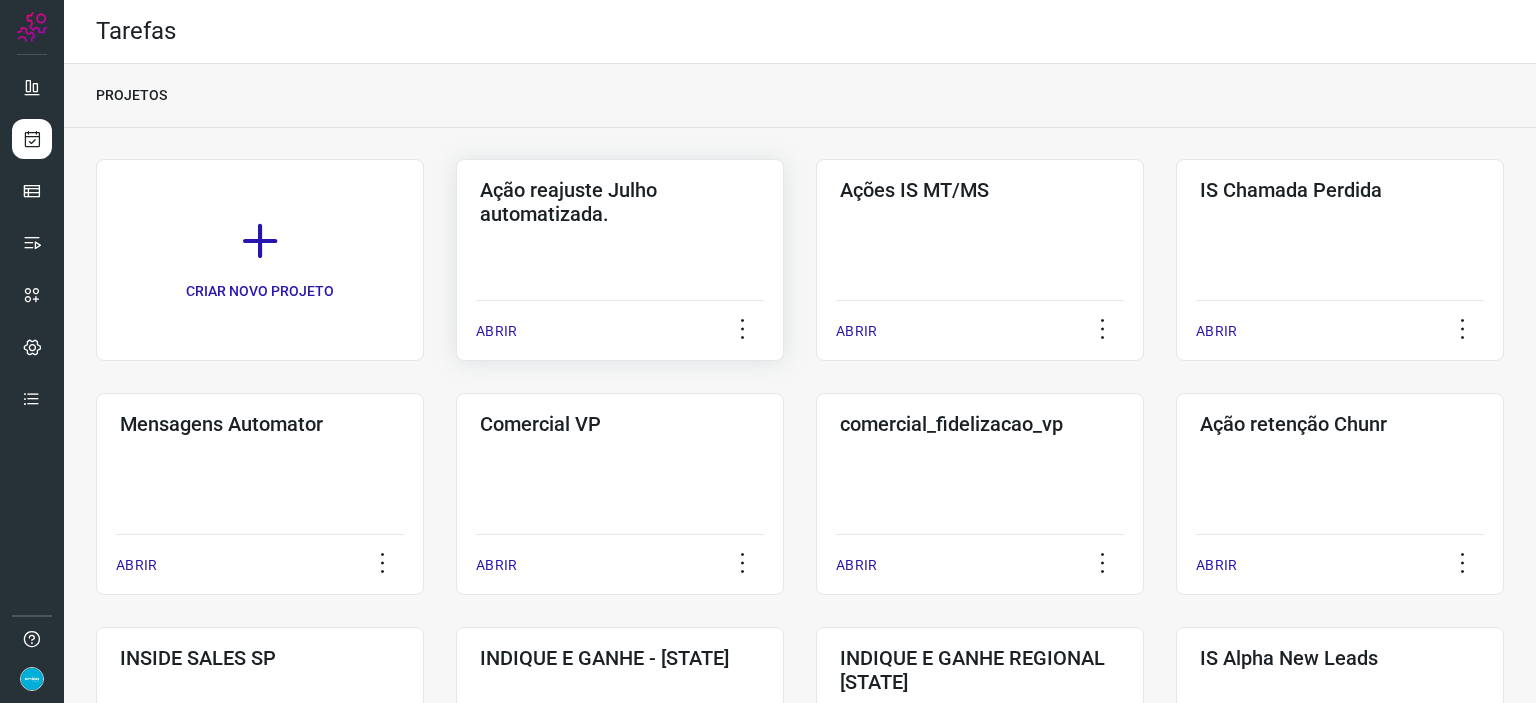click on "ABRIR" at bounding box center [496, 331] 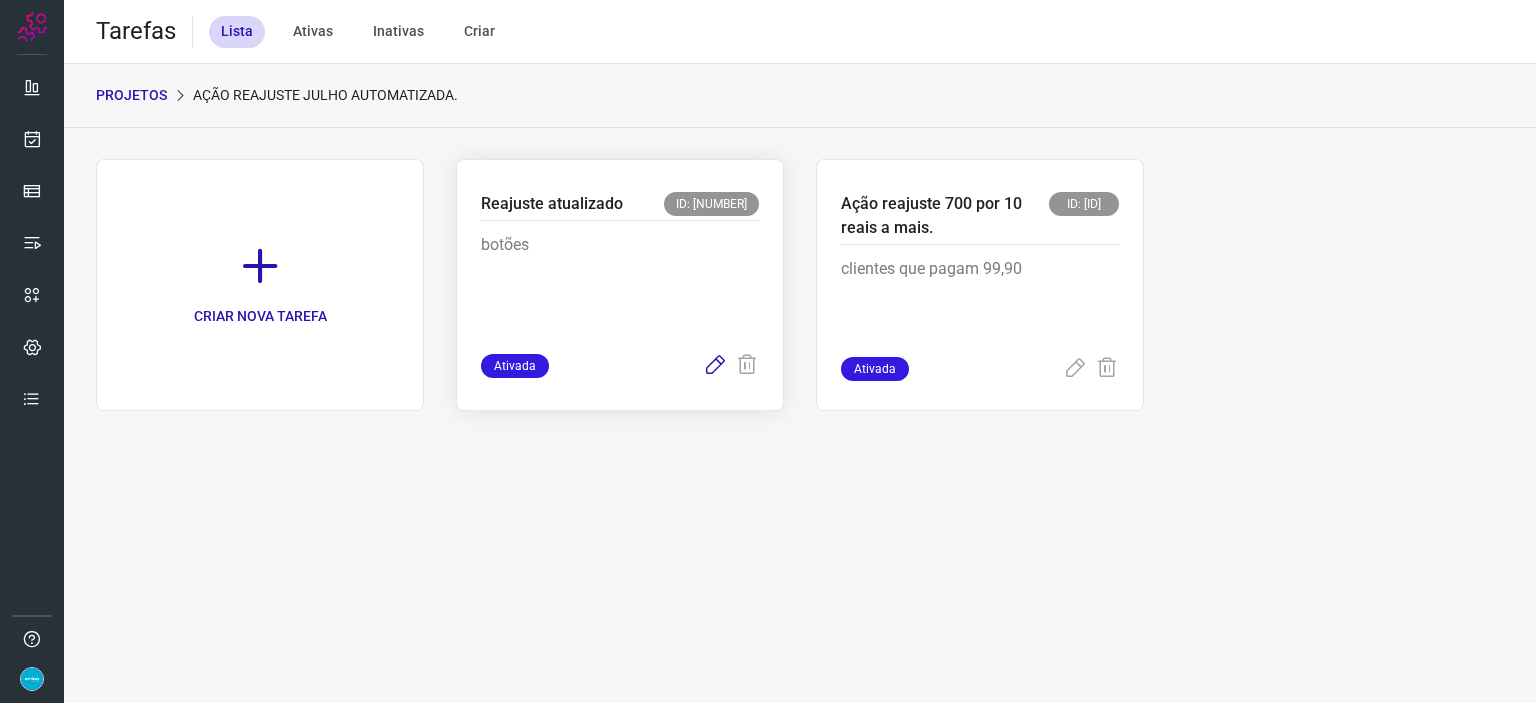 click at bounding box center [715, 366] 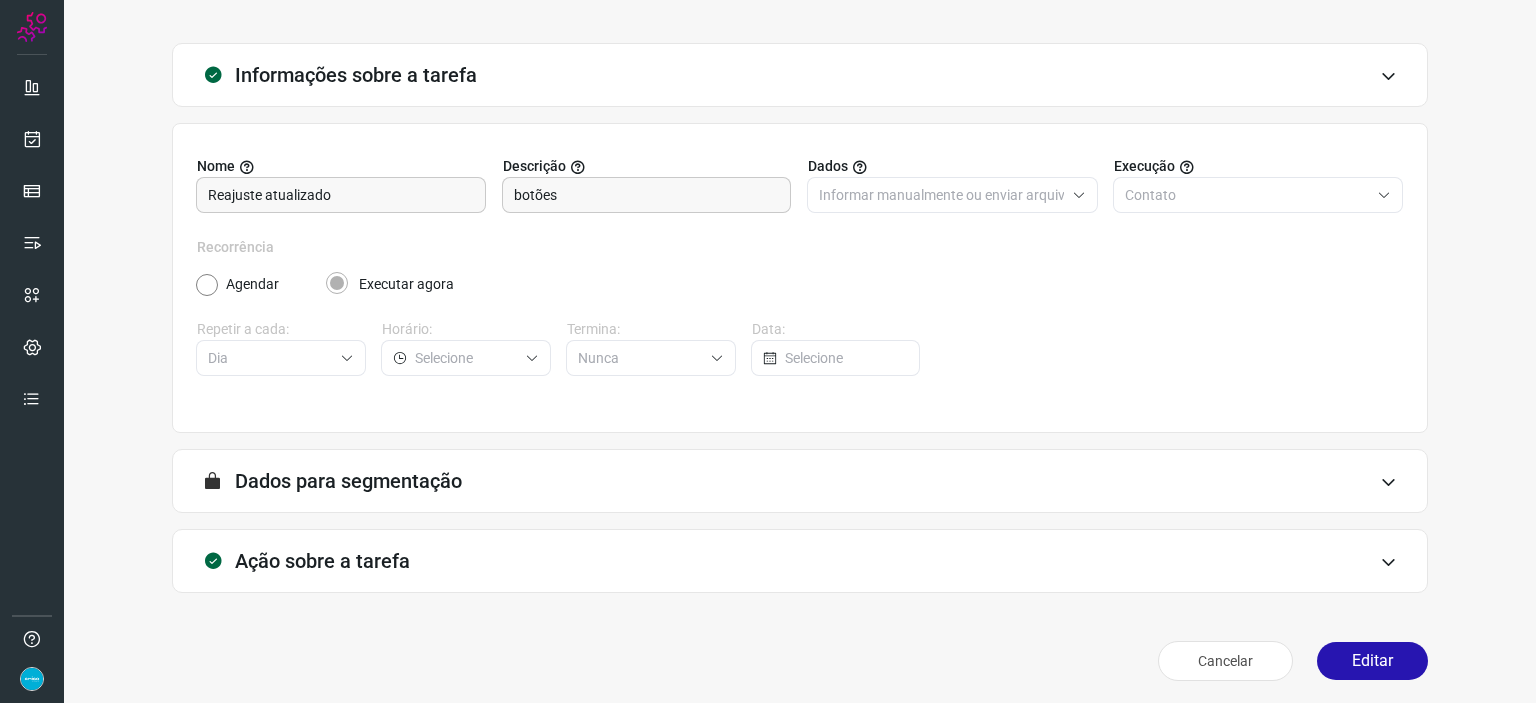 scroll, scrollTop: 77, scrollLeft: 0, axis: vertical 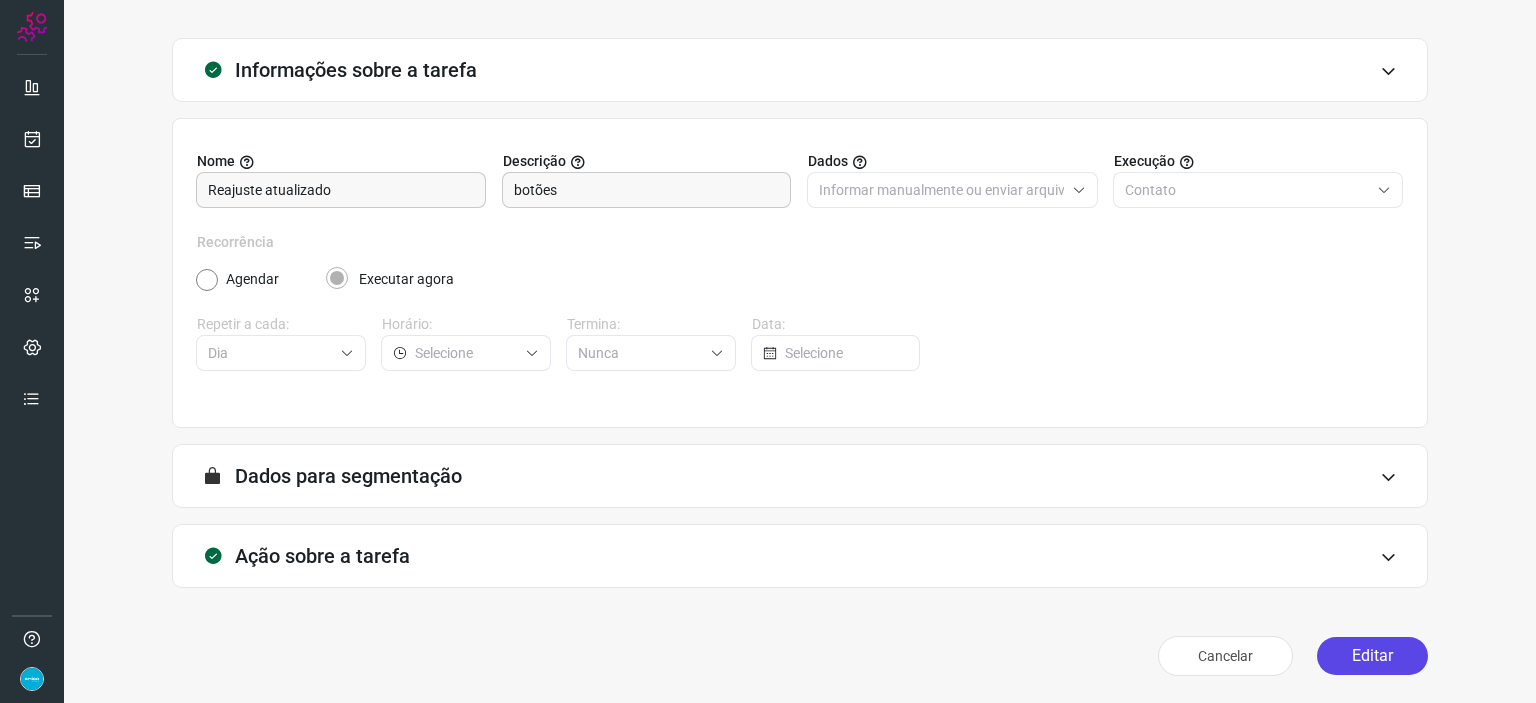 click on "Editar" at bounding box center [1372, 656] 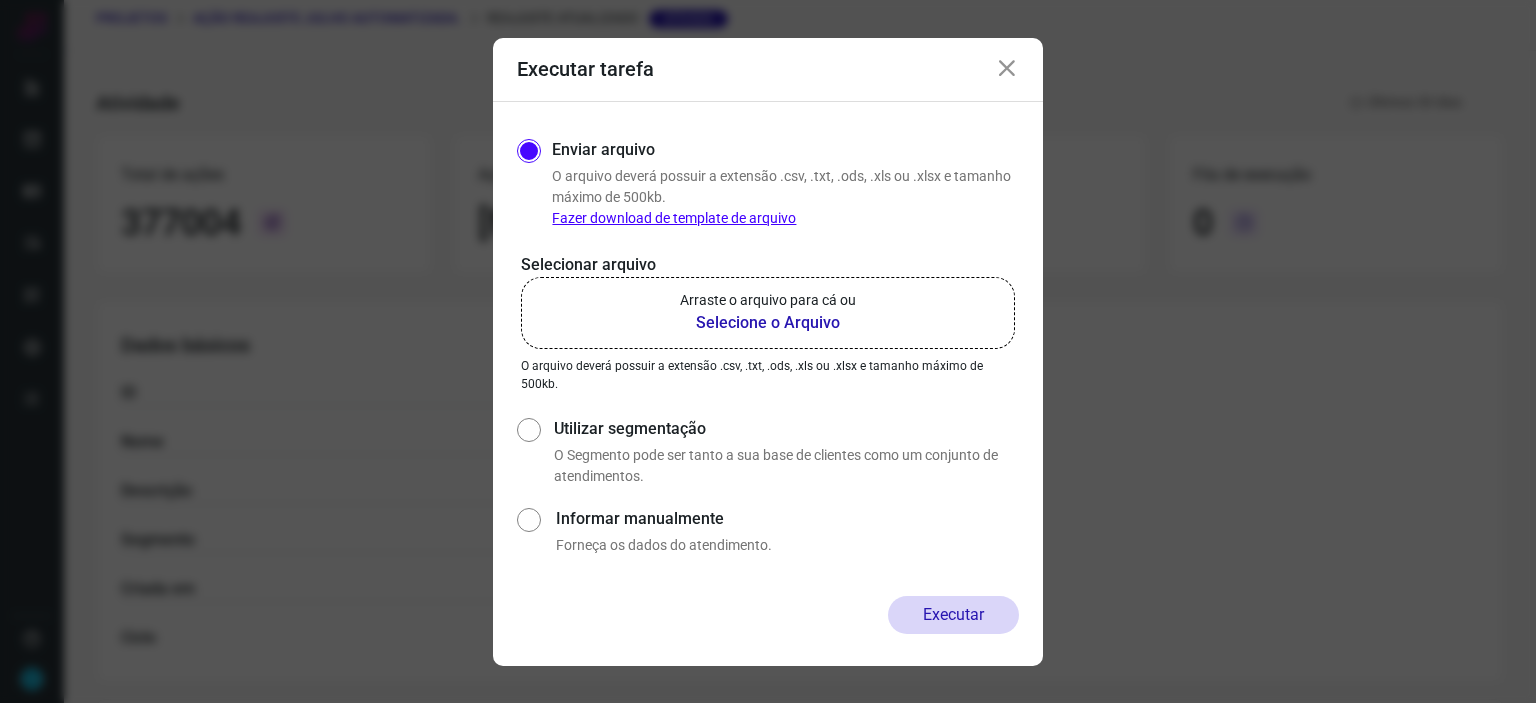 click on "Selecione o Arquivo" at bounding box center (768, 323) 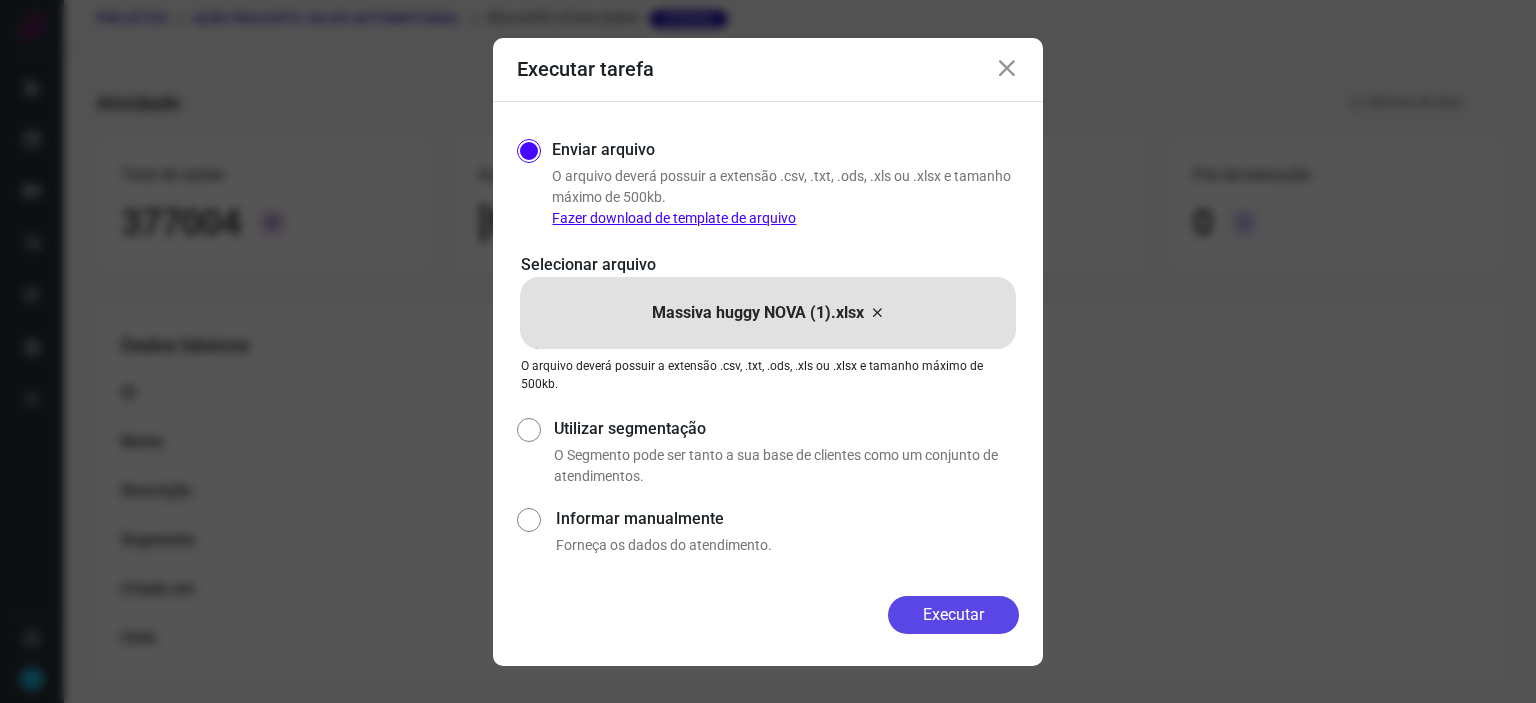 click on "Executar" at bounding box center (953, 615) 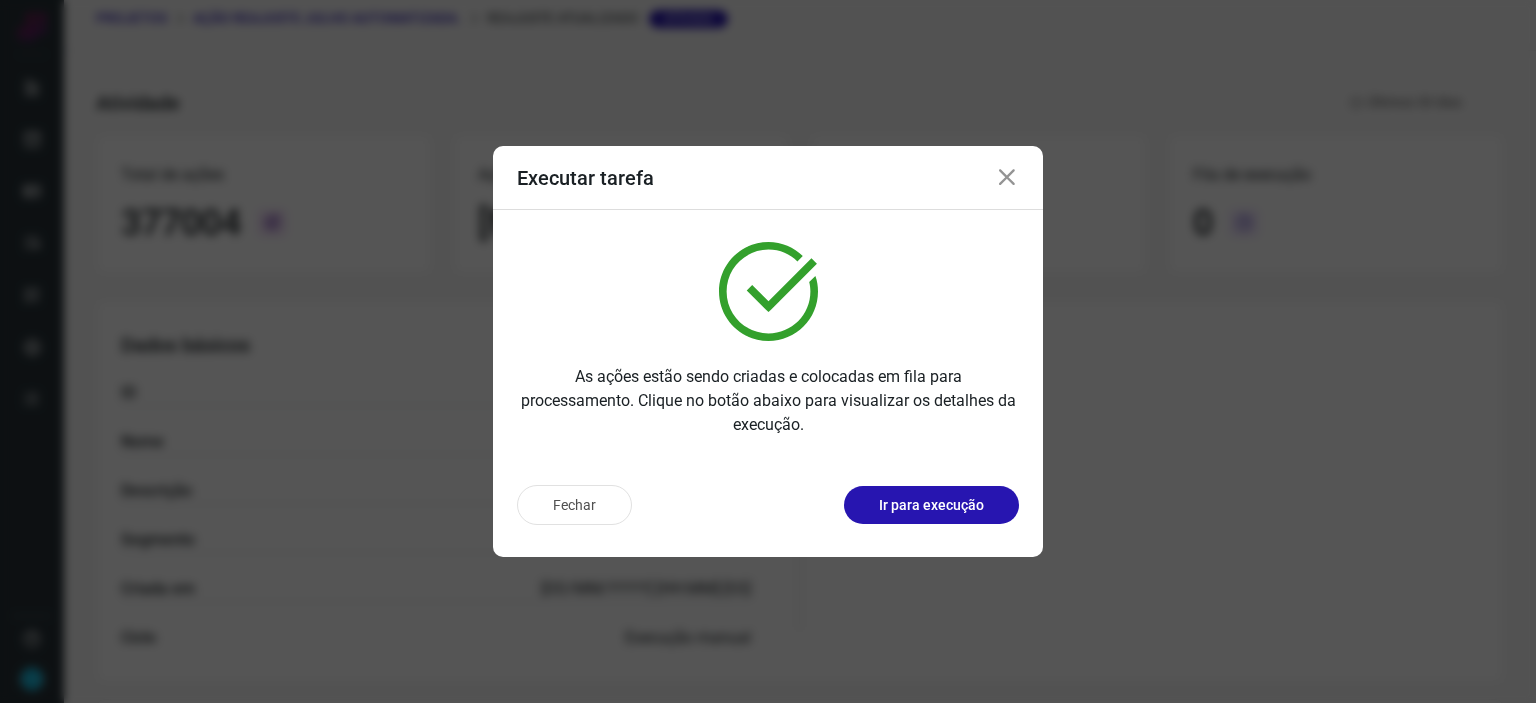 click at bounding box center [1007, 178] 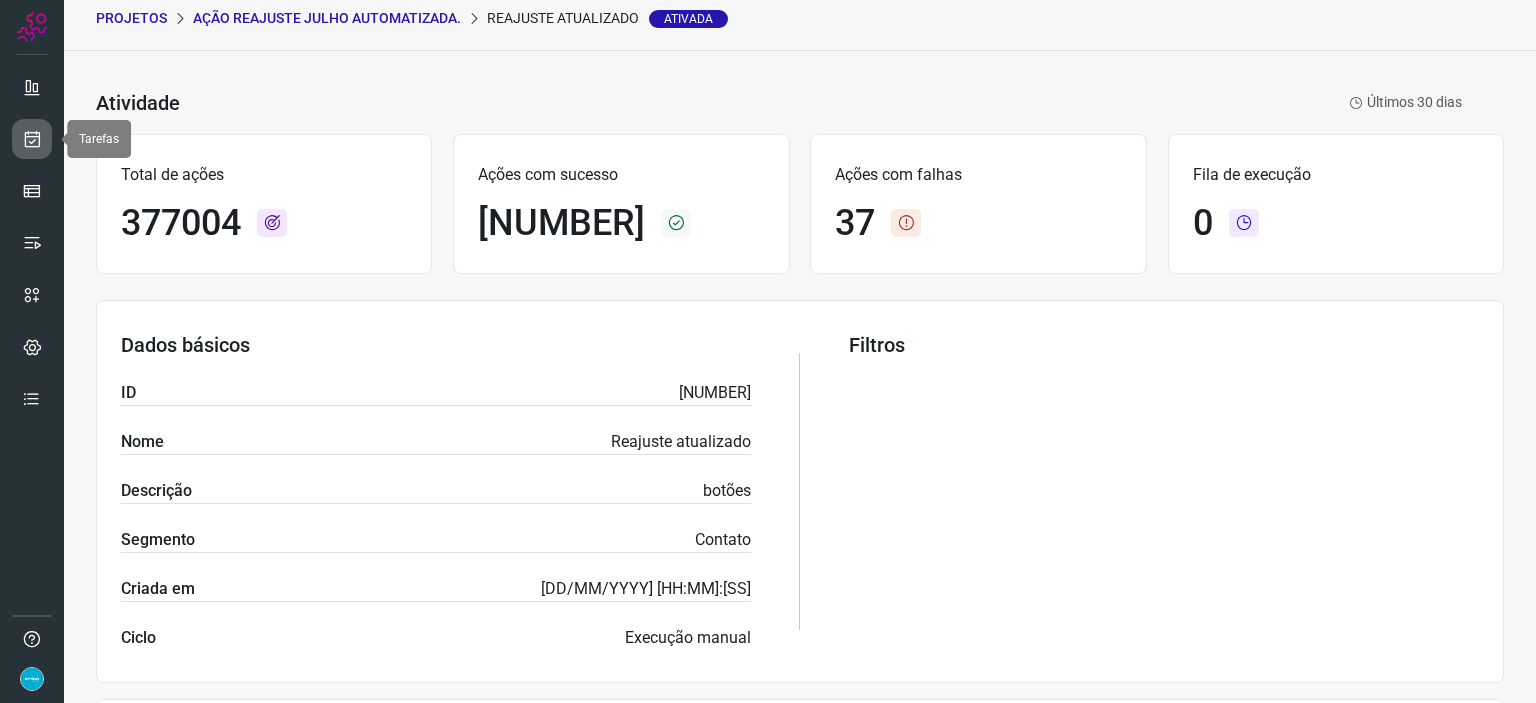 click at bounding box center (32, 139) 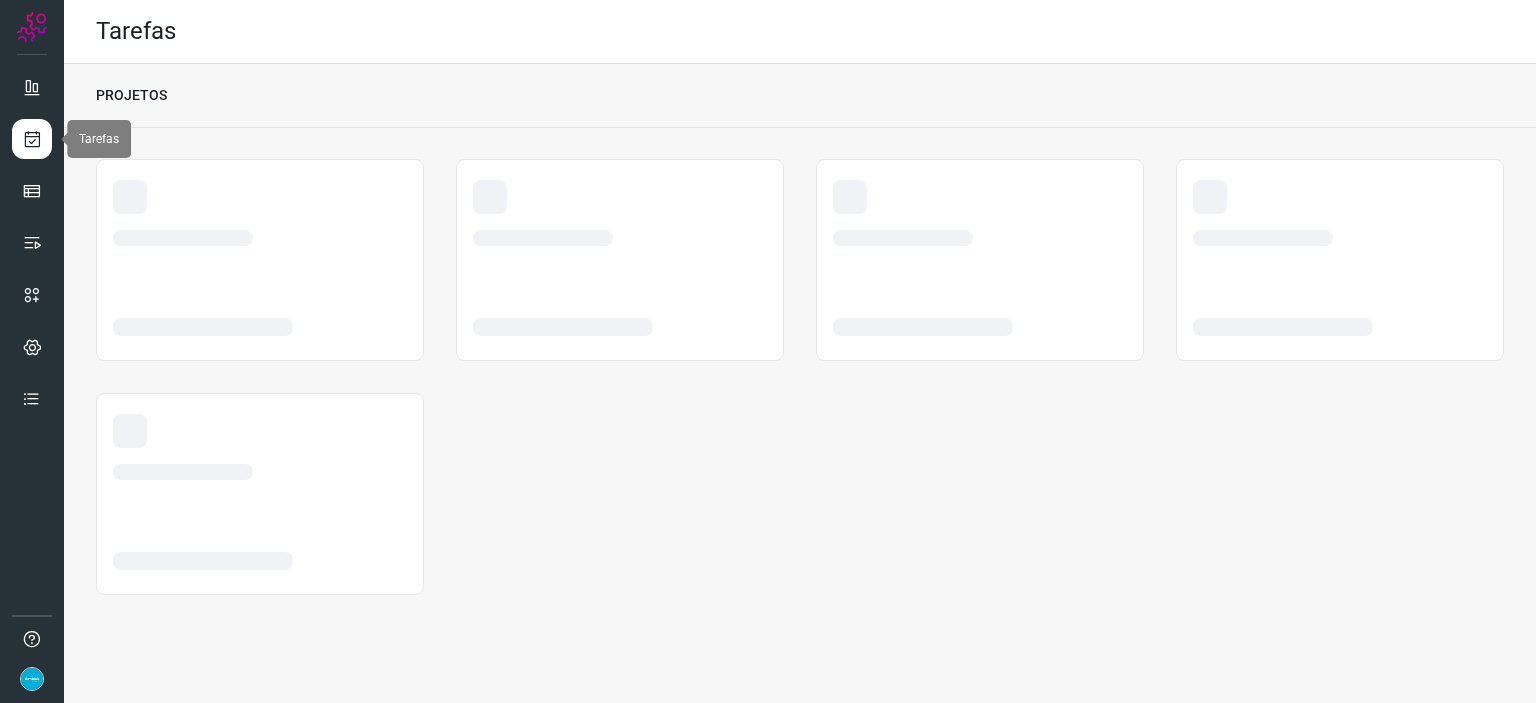 scroll, scrollTop: 0, scrollLeft: 0, axis: both 